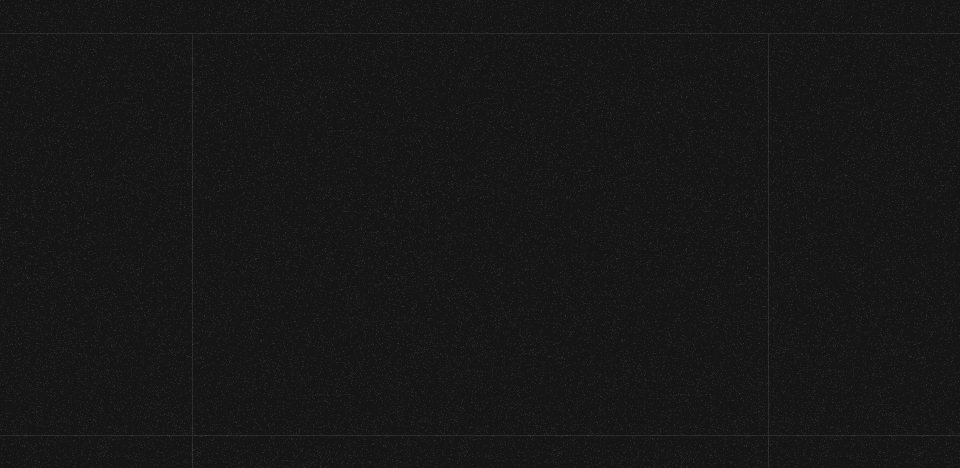 scroll, scrollTop: 0, scrollLeft: 0, axis: both 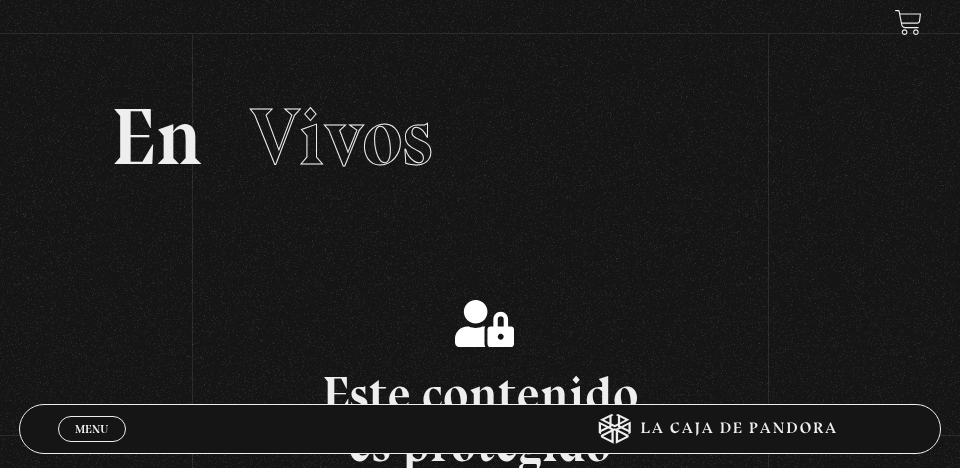 click on "Menu Cerrar" at bounding box center (92, 429) 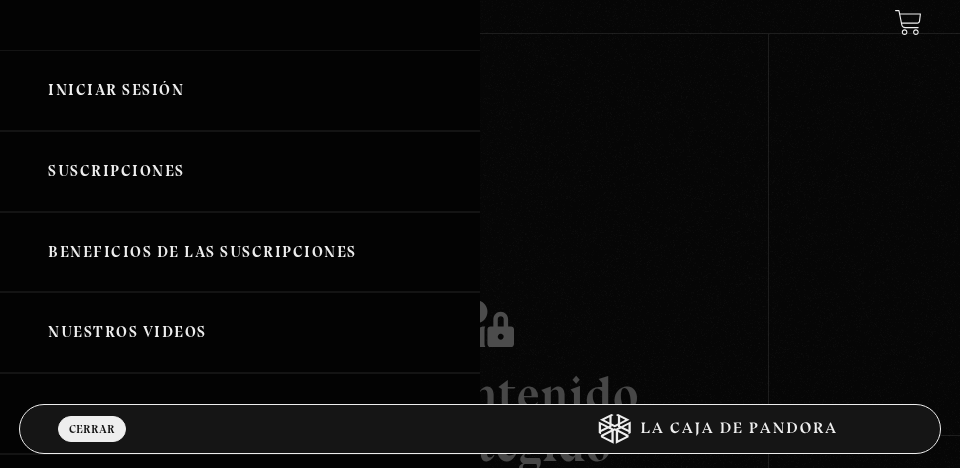 click on "Iniciar Sesión" at bounding box center (240, 90) 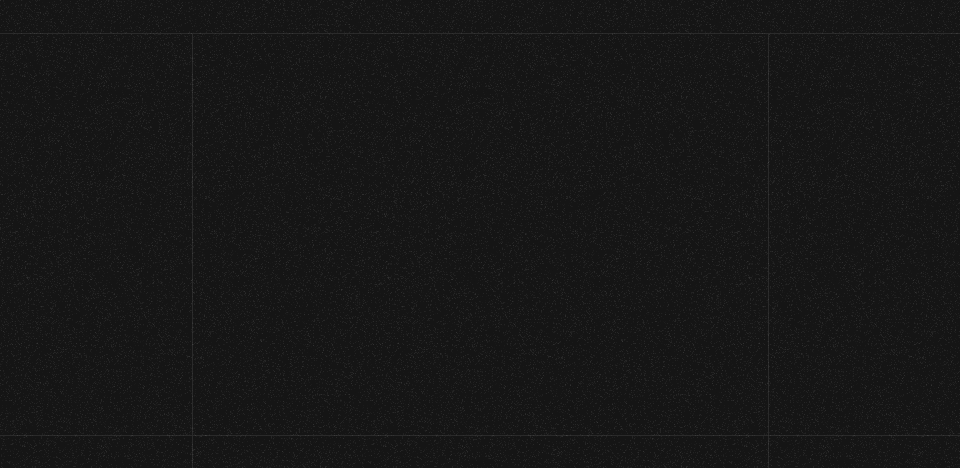 scroll, scrollTop: 0, scrollLeft: 0, axis: both 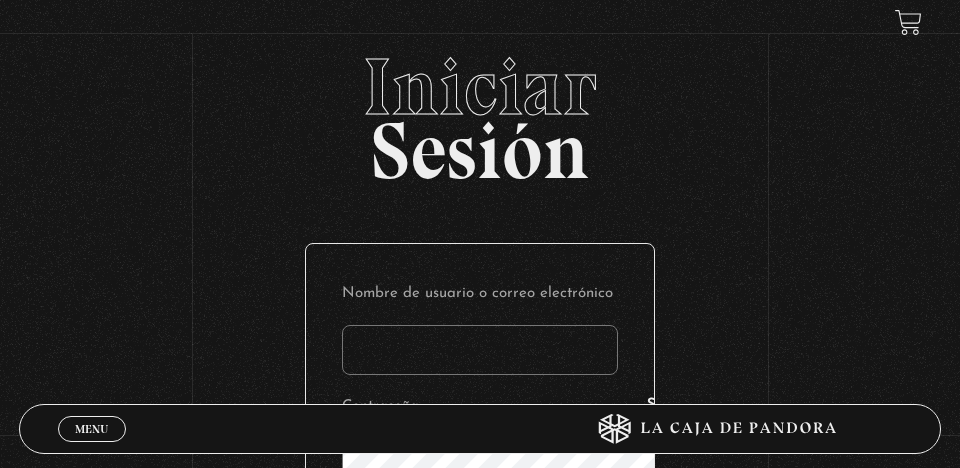 click on "Nombre de usuario o correo electrónico" at bounding box center (480, 350) 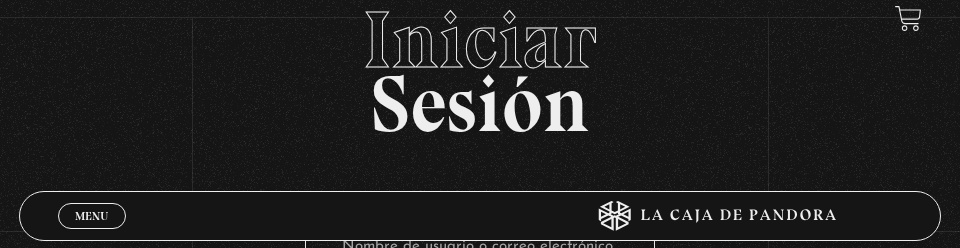type on "arlyn.blanco152000@gmail" 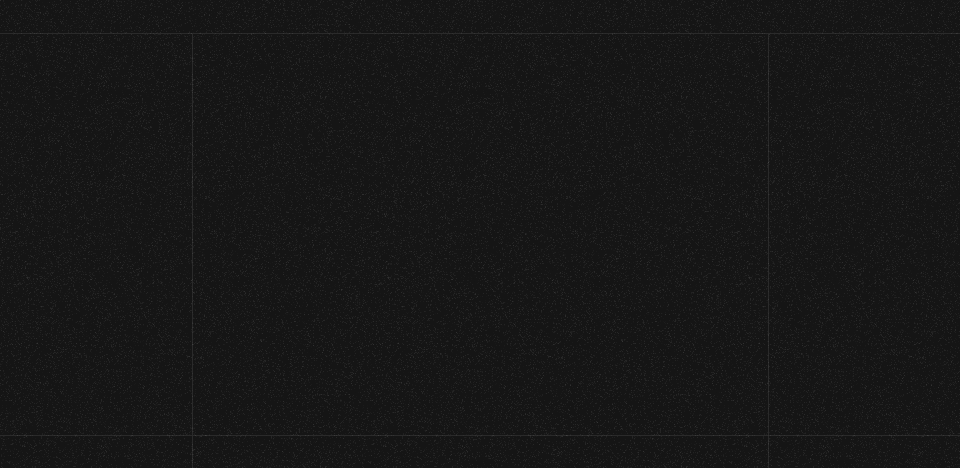 scroll, scrollTop: 0, scrollLeft: 0, axis: both 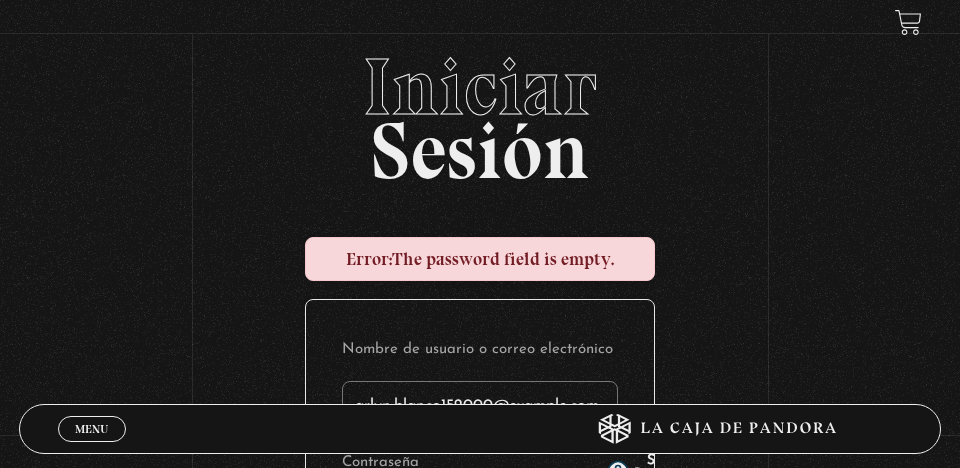 click on "arlyn.blanco152000@example.com" at bounding box center (480, 406) 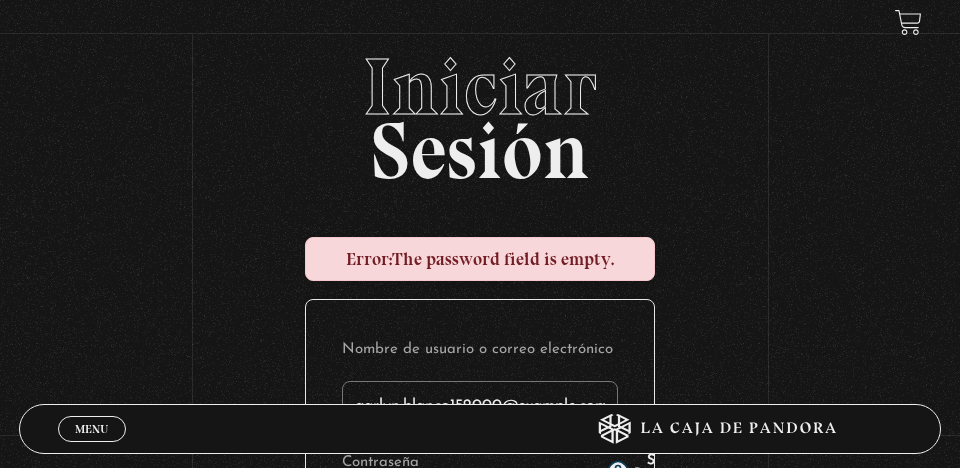 scroll, scrollTop: 93, scrollLeft: 0, axis: vertical 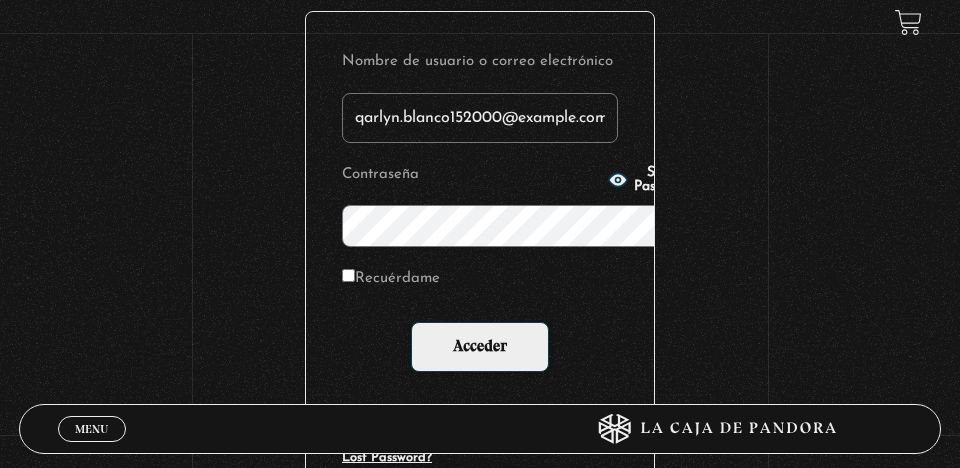 click on "qarlyn.blanco152000@gmail" at bounding box center [480, 118] 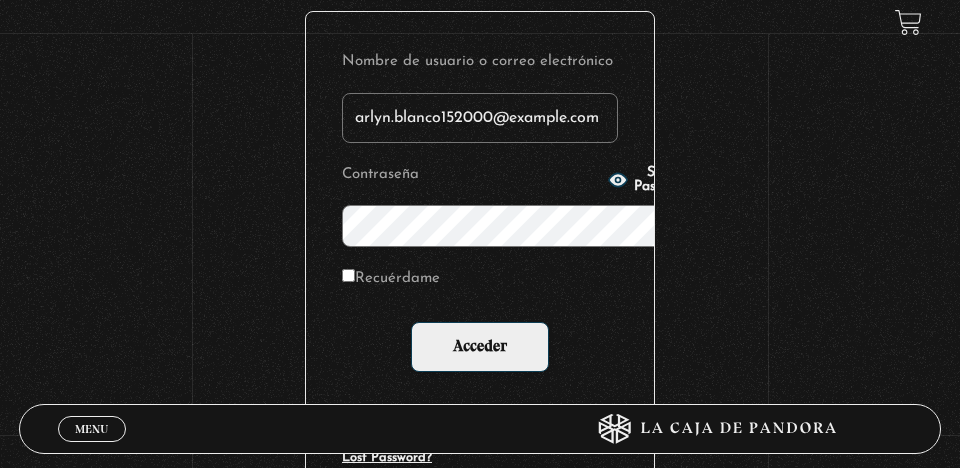 type on "arlyn.blanco152000@gmail.com" 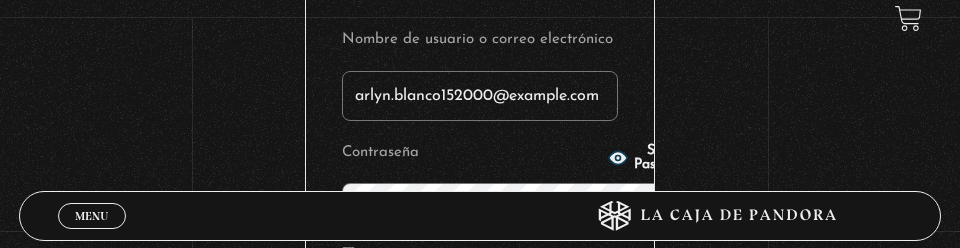 click on "Acceder" at bounding box center (480, 325) 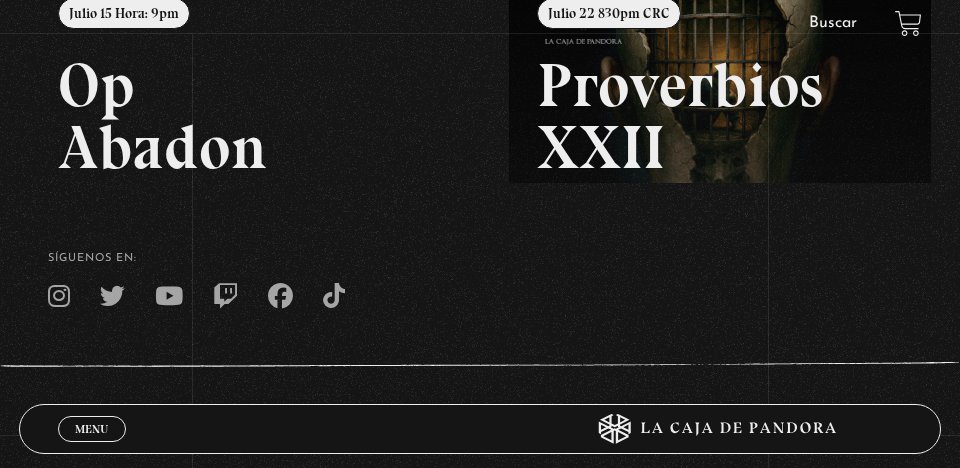 scroll, scrollTop: 332, scrollLeft: 0, axis: vertical 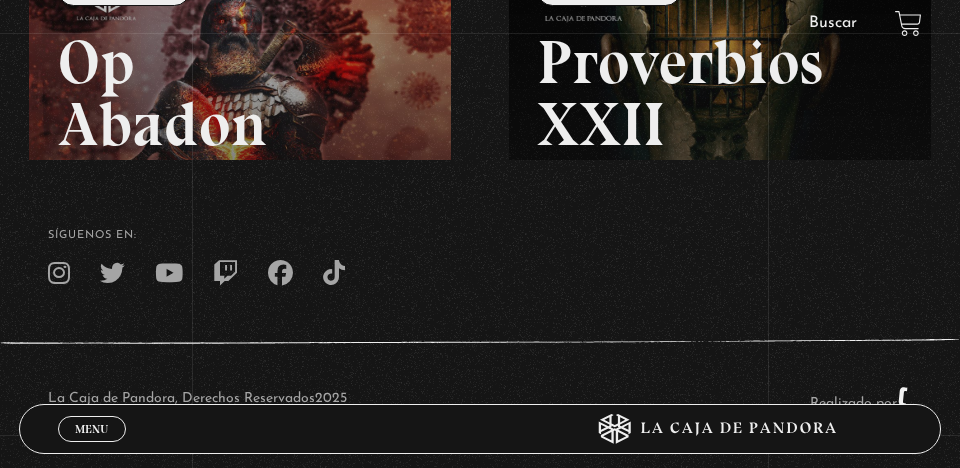 click on "Menu Cerrar" at bounding box center (92, 429) 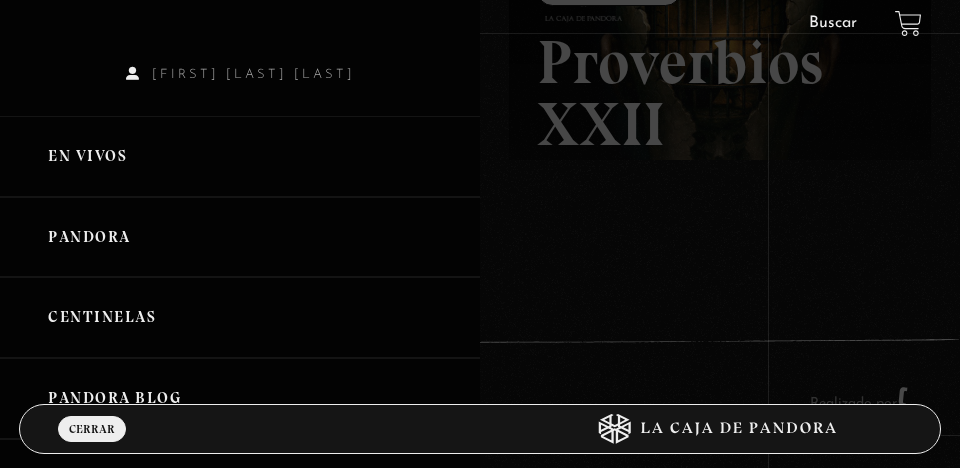 click on "En vivos" at bounding box center (240, 156) 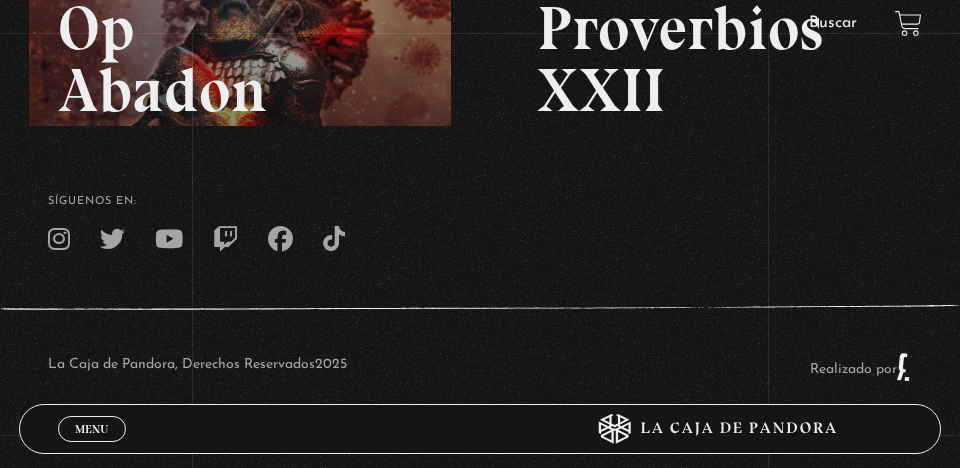 scroll, scrollTop: 381, scrollLeft: 0, axis: vertical 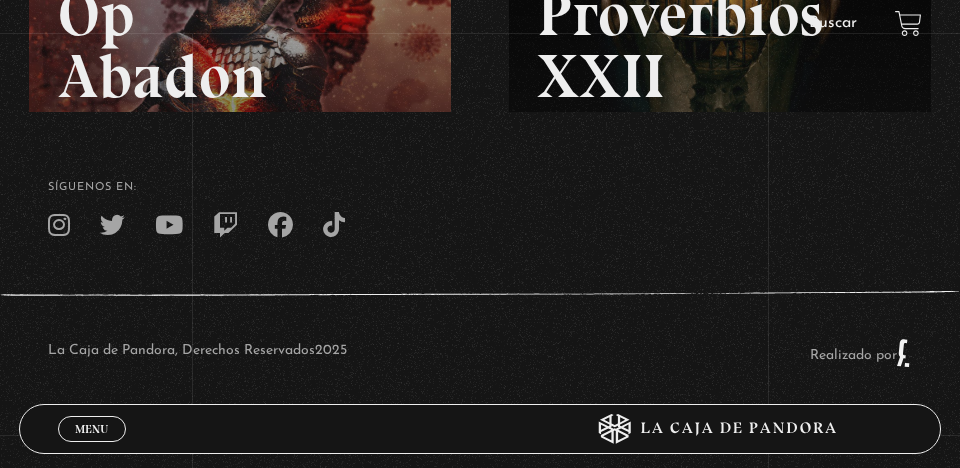 click on "Menu Cerrar" at bounding box center (92, 429) 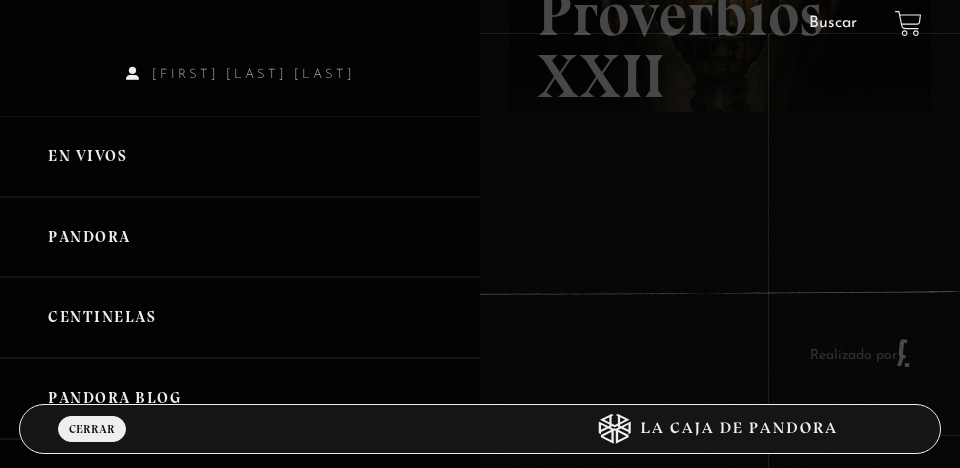click on "Pandora" at bounding box center [240, 237] 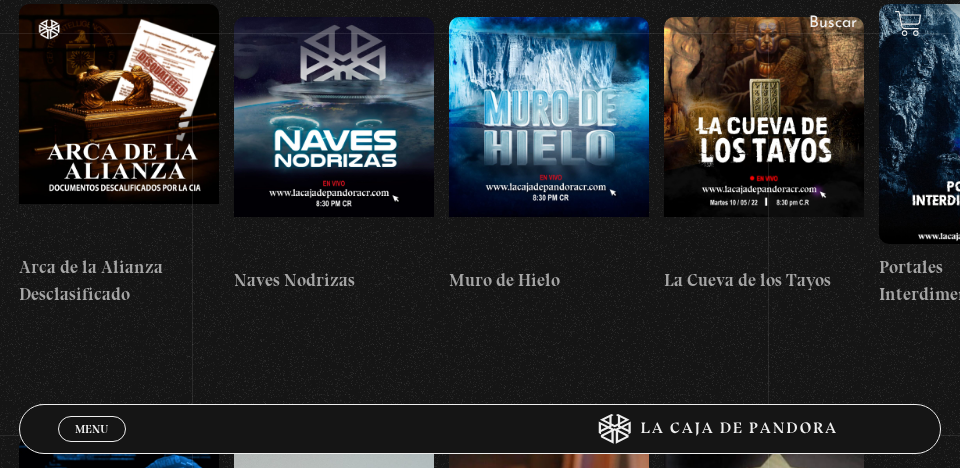 scroll, scrollTop: 2623, scrollLeft: 0, axis: vertical 